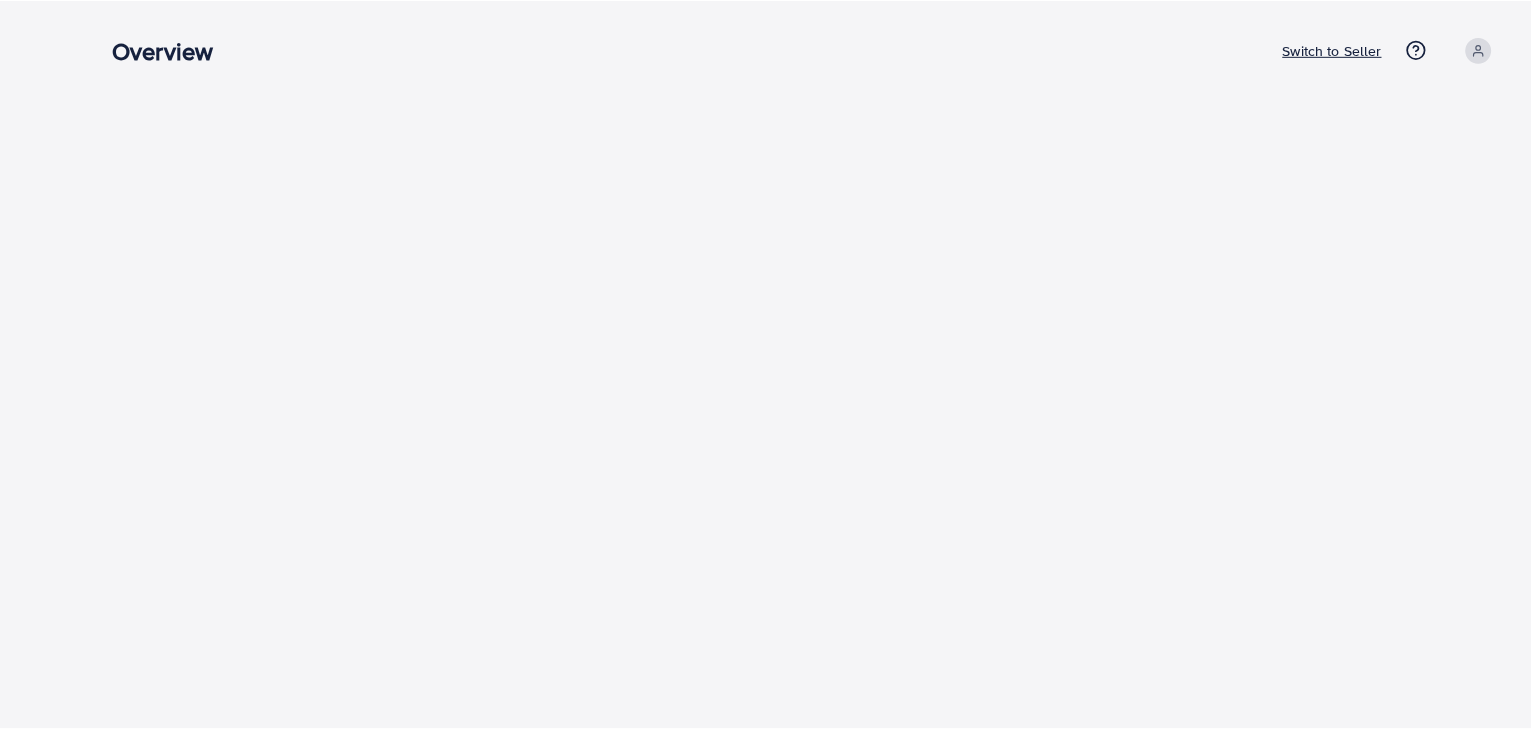 scroll, scrollTop: 0, scrollLeft: 0, axis: both 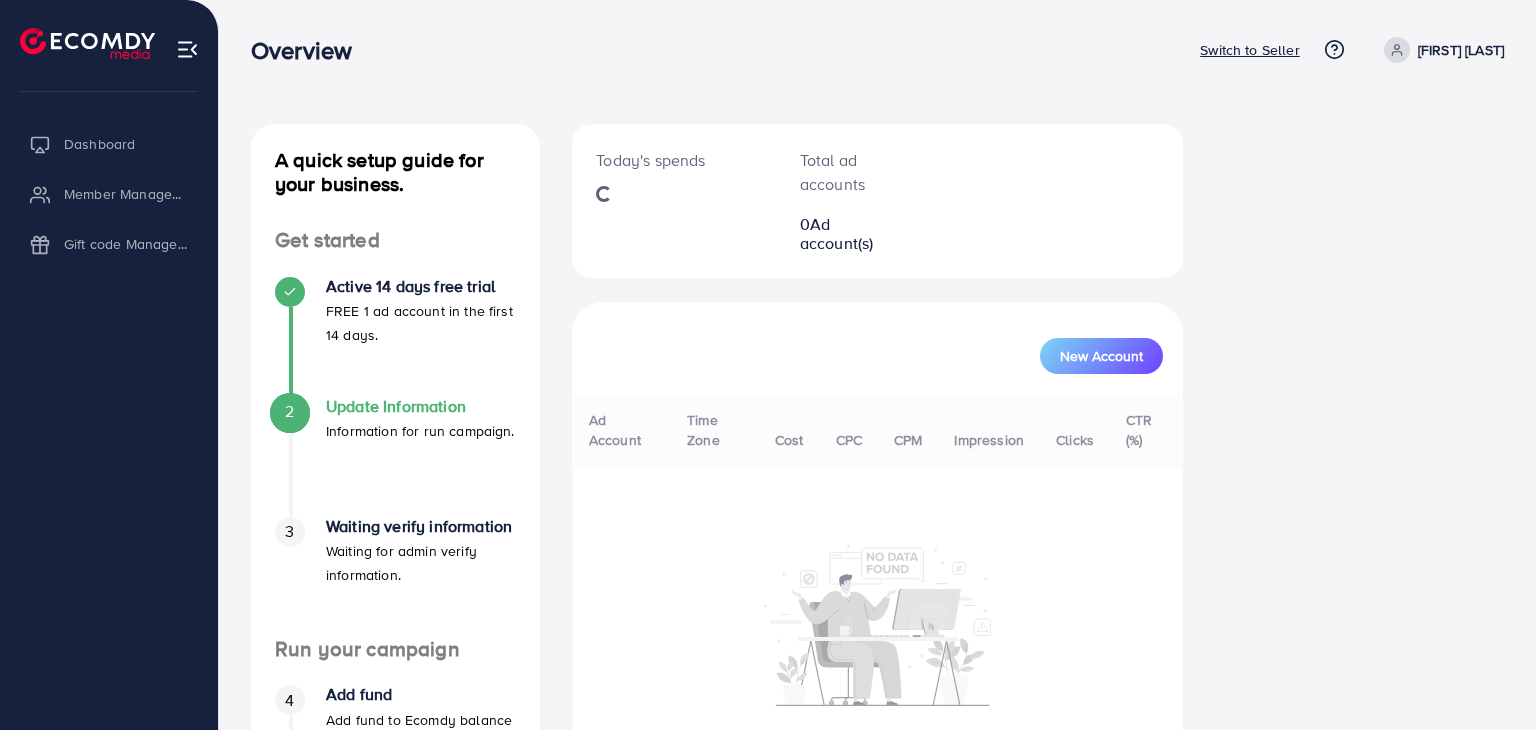 select on "*" 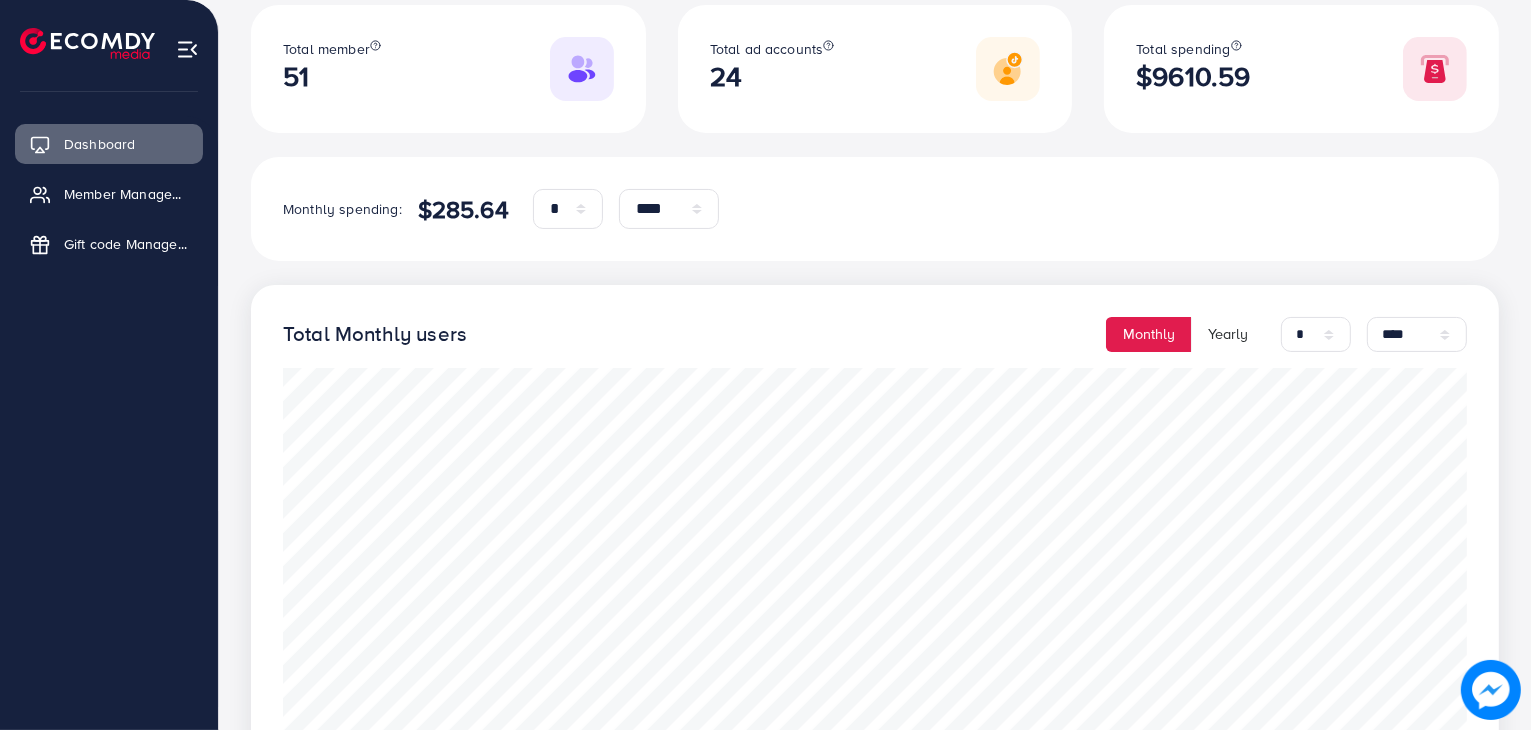 scroll, scrollTop: 300, scrollLeft: 0, axis: vertical 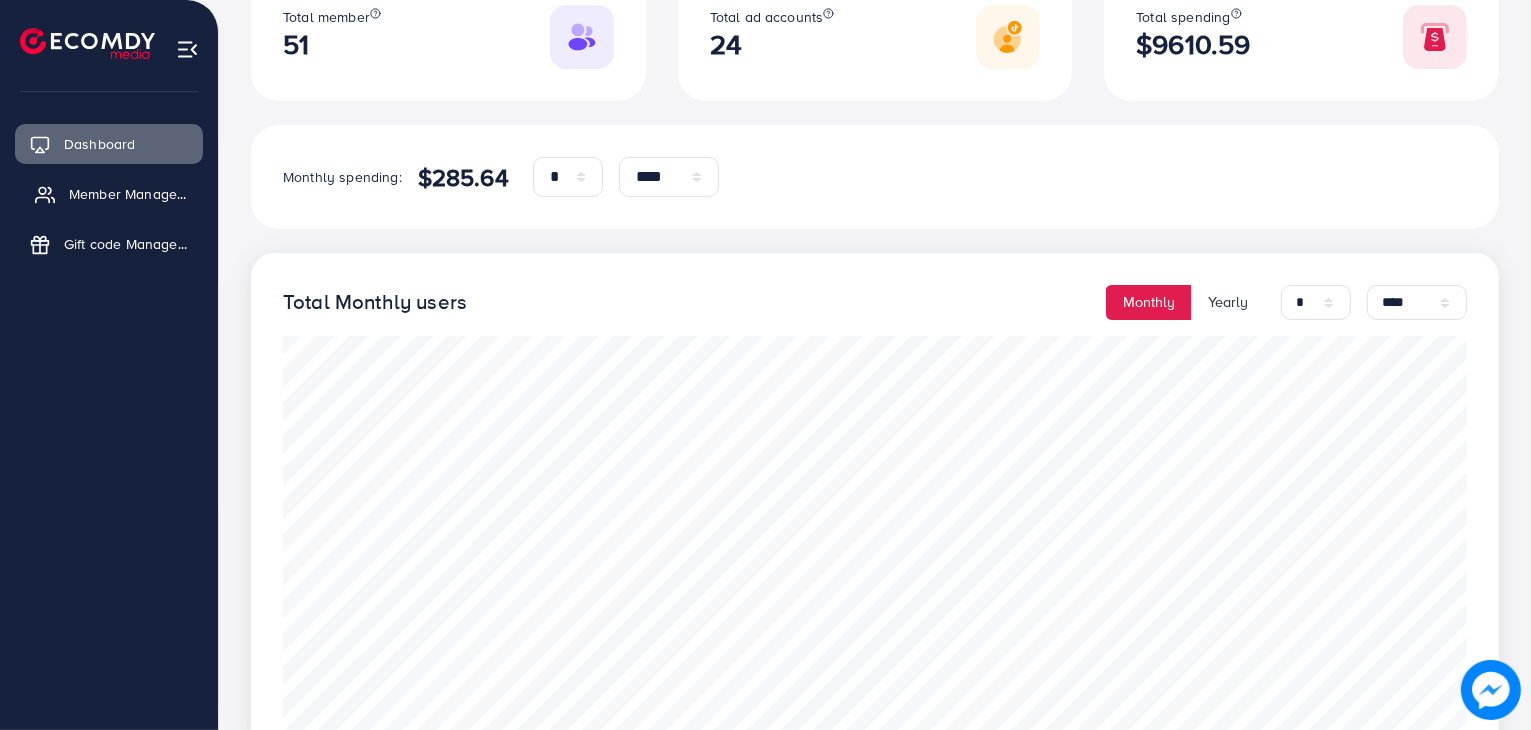 click on "Member Management" at bounding box center (109, 194) 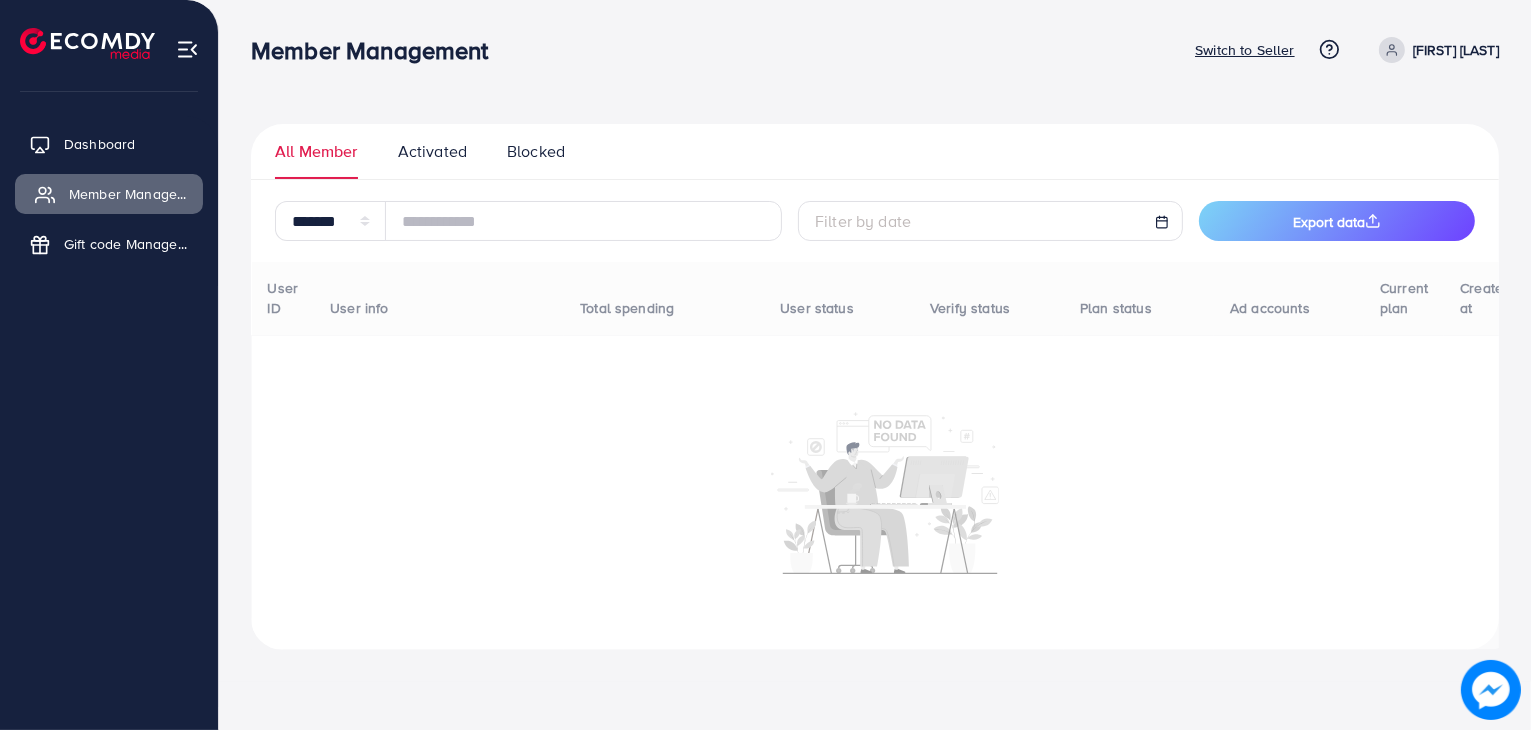 scroll, scrollTop: 0, scrollLeft: 0, axis: both 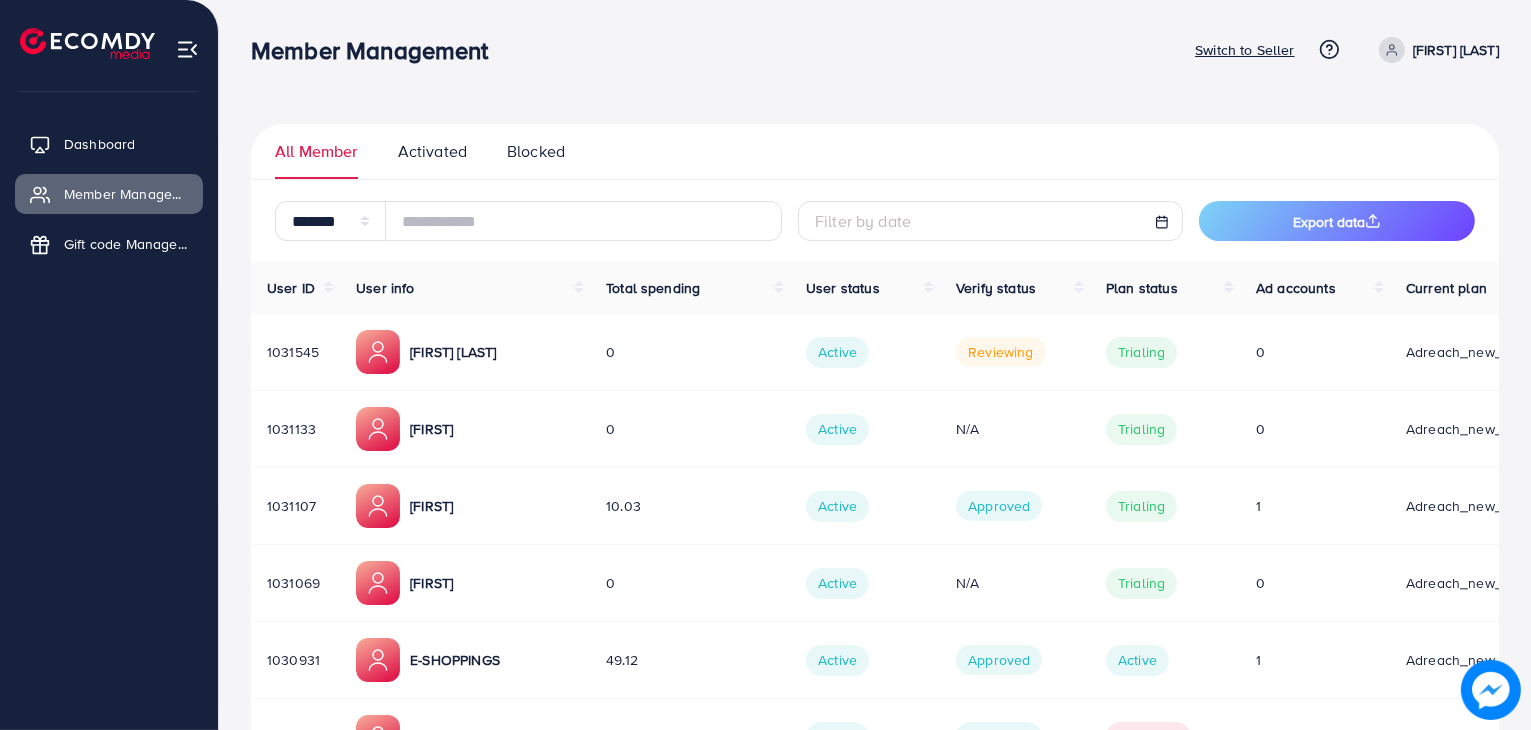 click on "[FIRST] [LAST]" at bounding box center (453, 352) 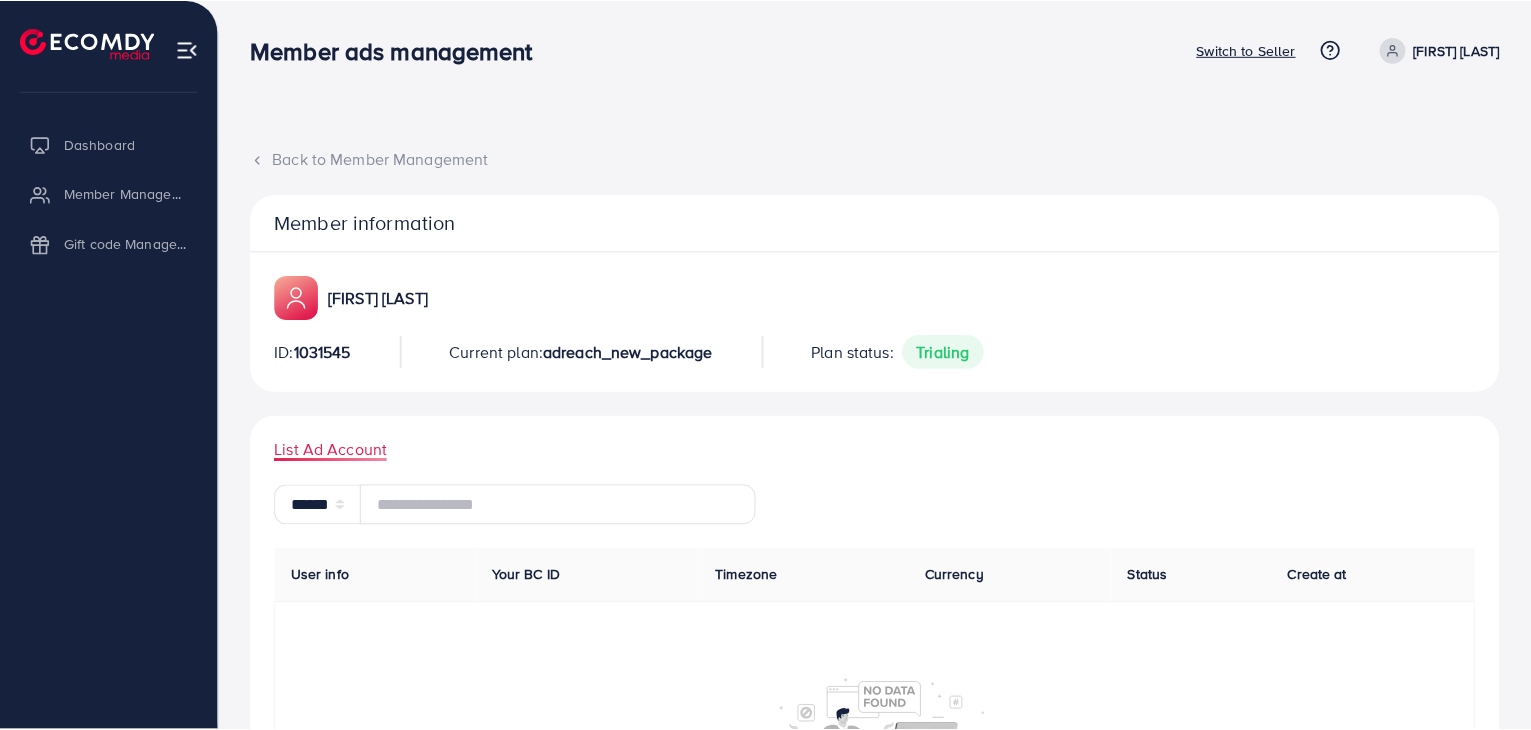 scroll, scrollTop: 0, scrollLeft: 0, axis: both 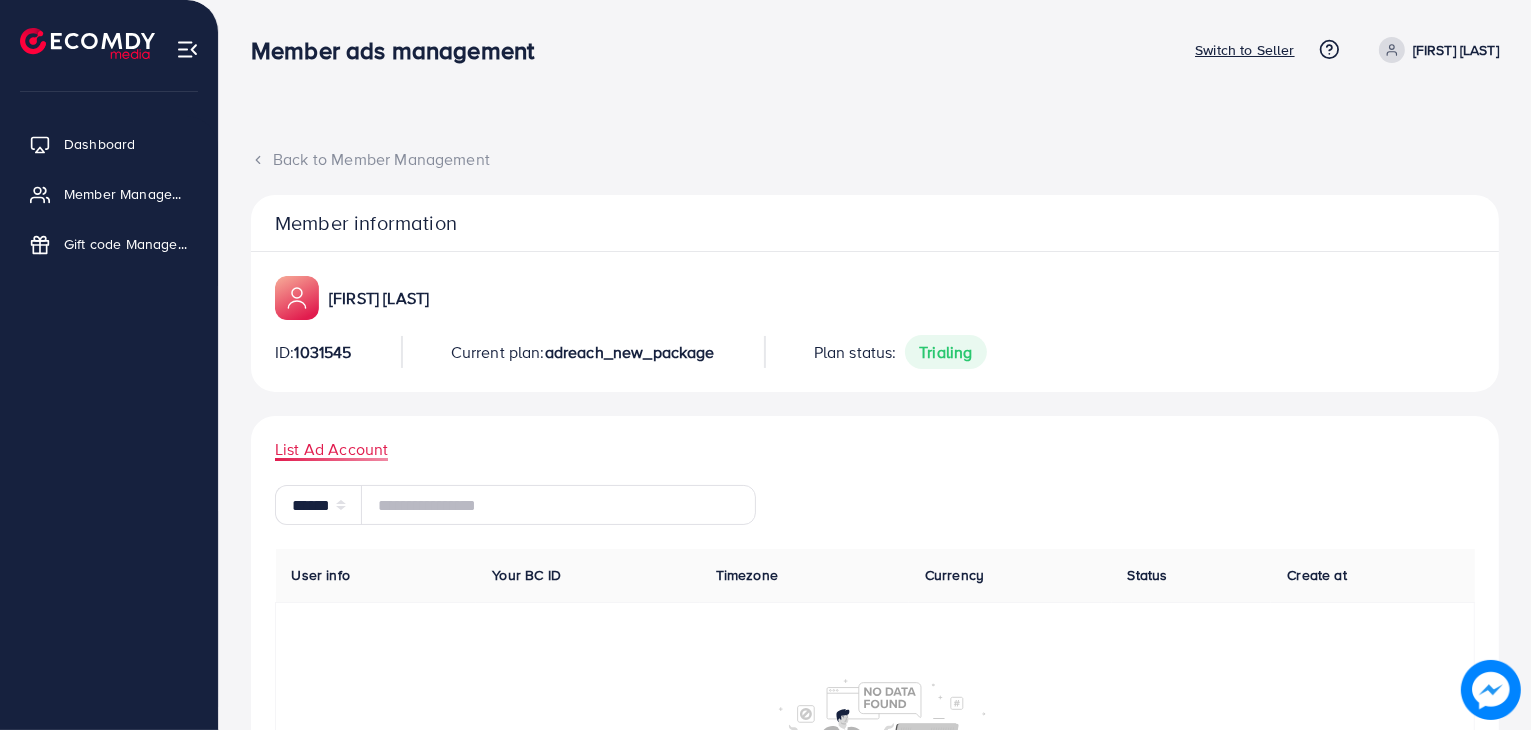 click on "[FIRST] [LAST]" at bounding box center [1456, 50] 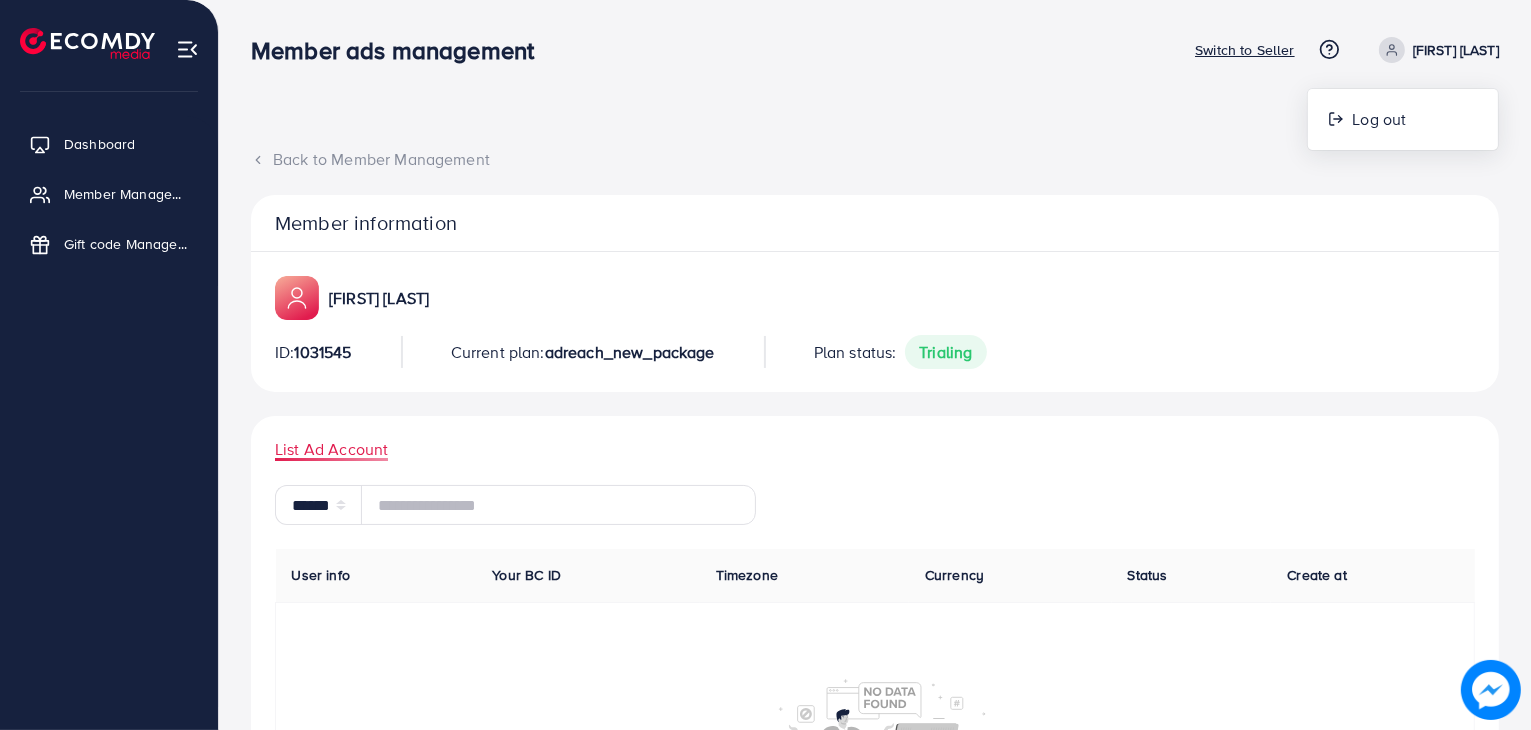 click on "Switch to Seller" at bounding box center [1245, 50] 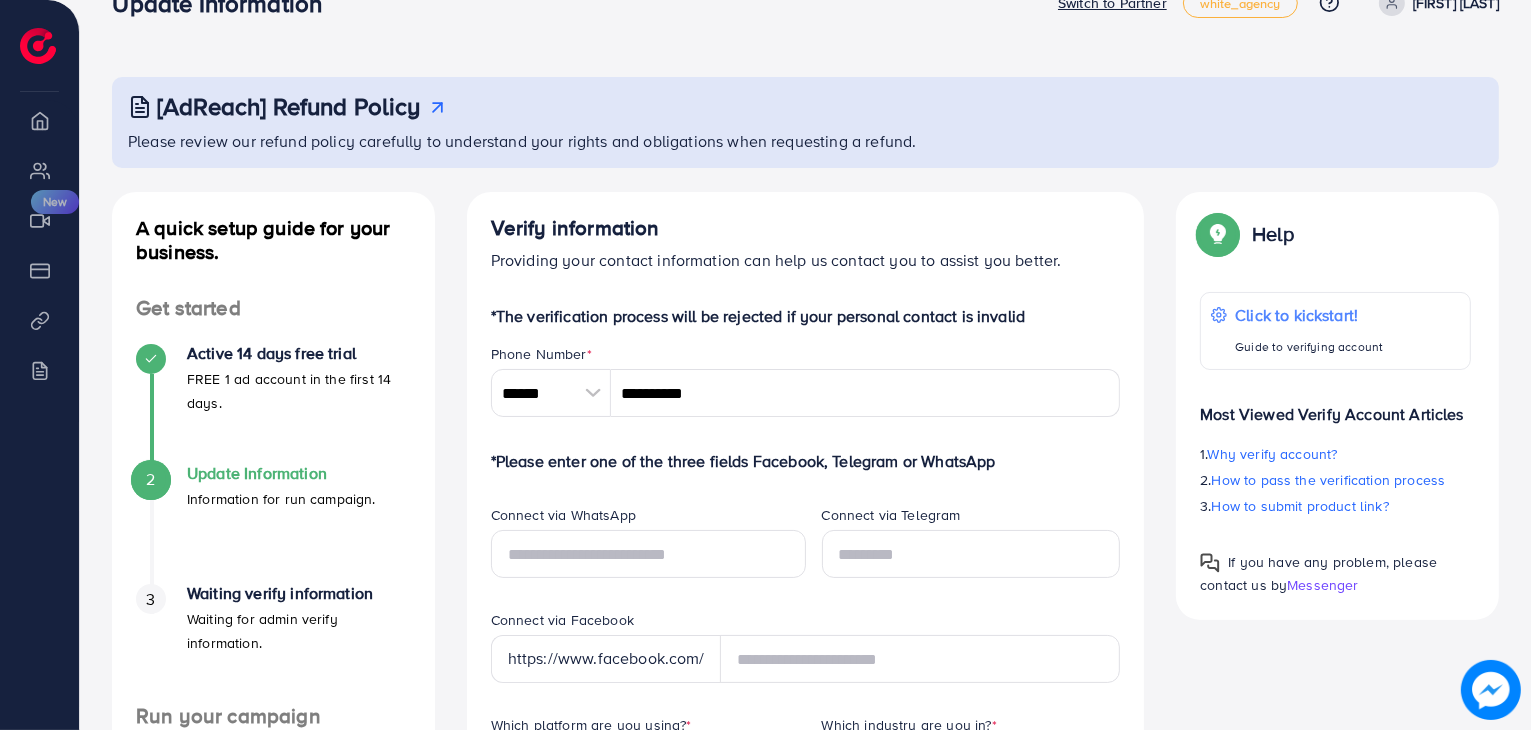 scroll, scrollTop: 0, scrollLeft: 0, axis: both 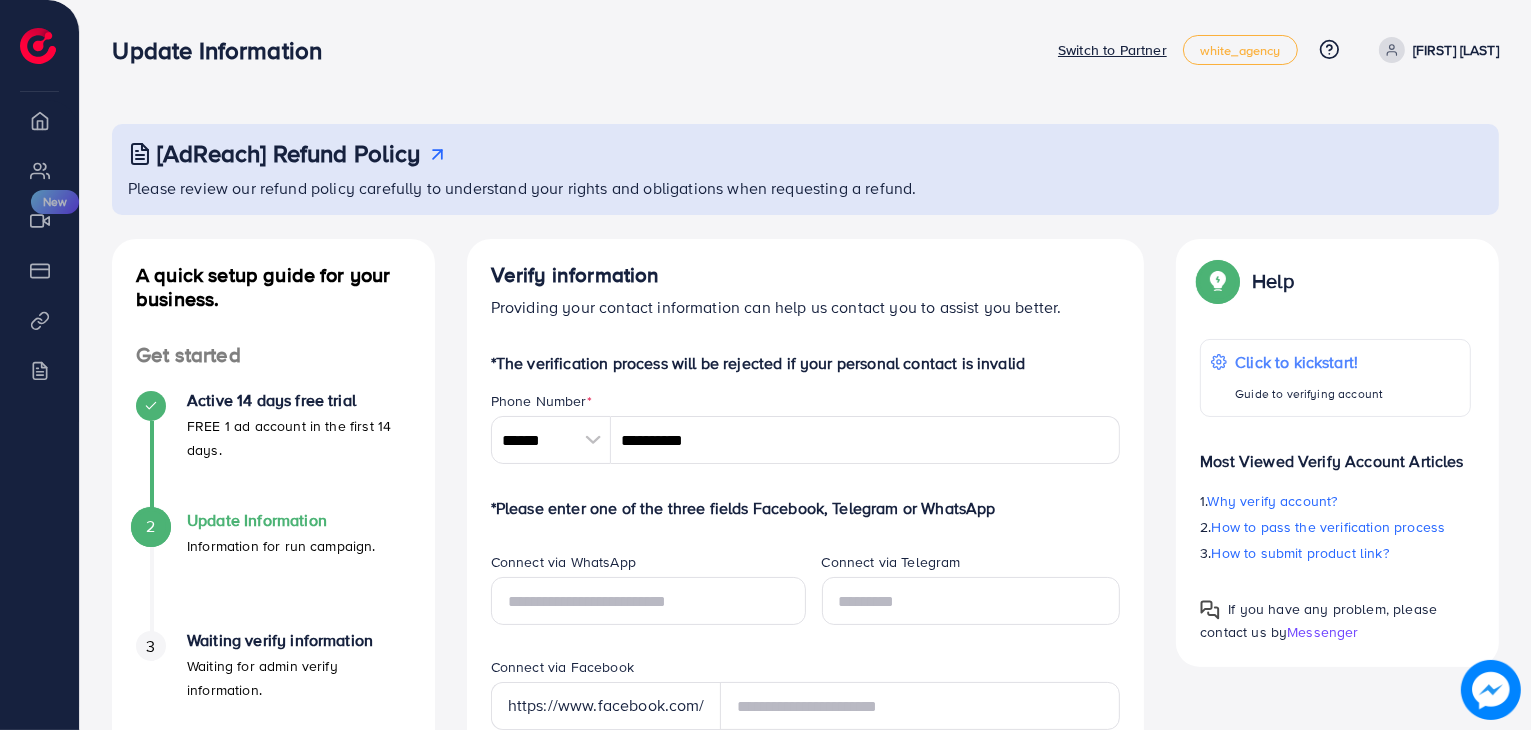click on "[FIRST] [LAST]" at bounding box center [1456, 50] 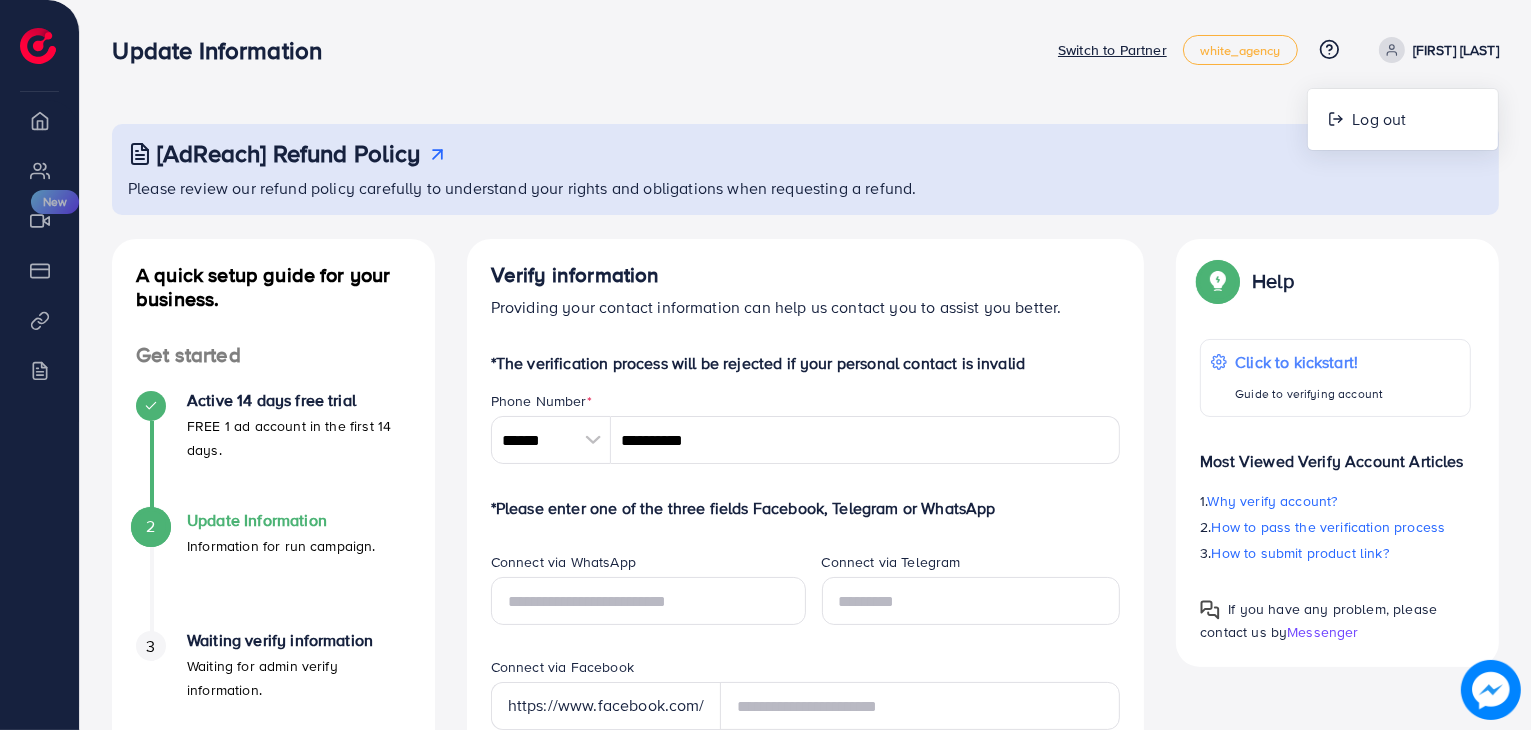 drag, startPoint x: 1180, startPoint y: 60, endPoint x: 1167, endPoint y: 55, distance: 13.928389 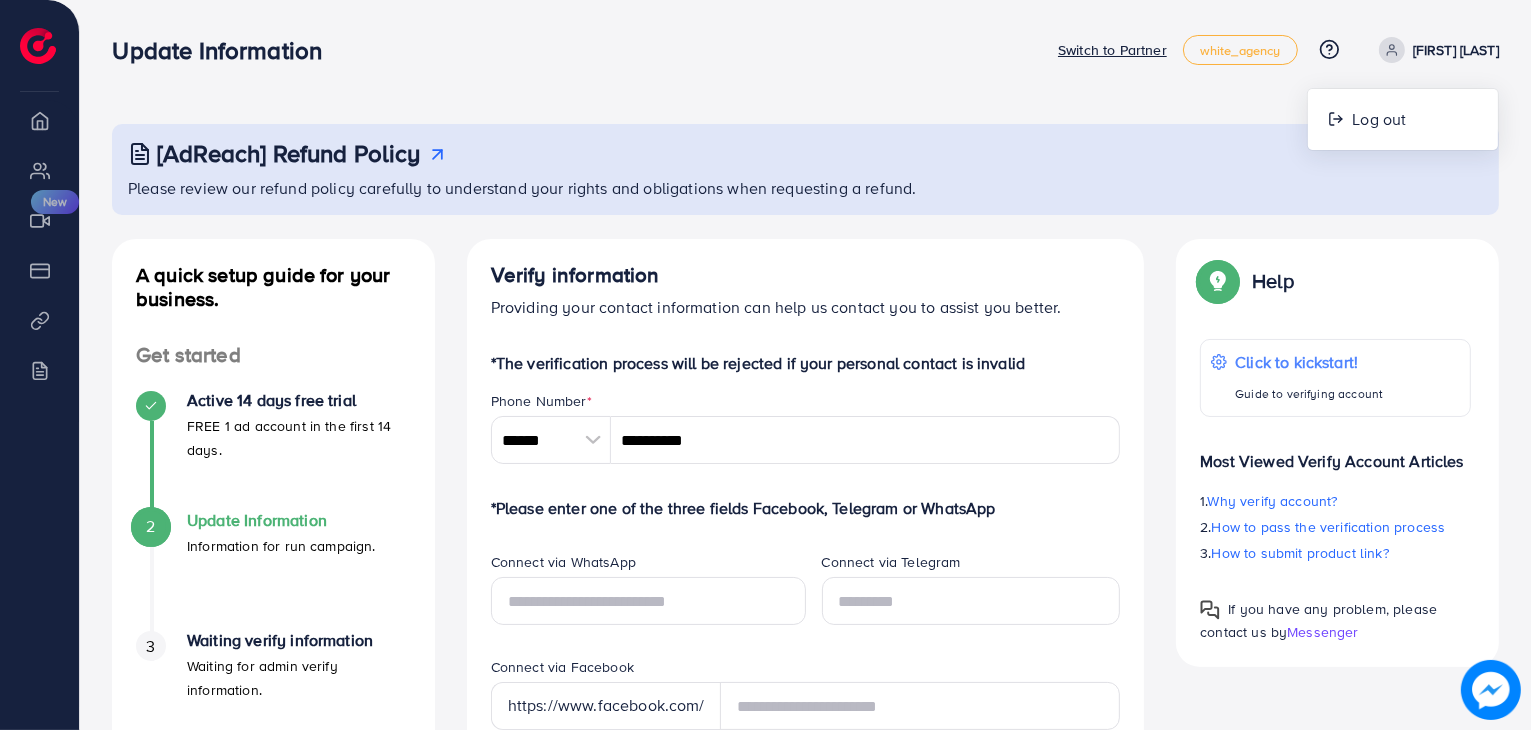 click on "Switch to Partner" at bounding box center [1112, 50] 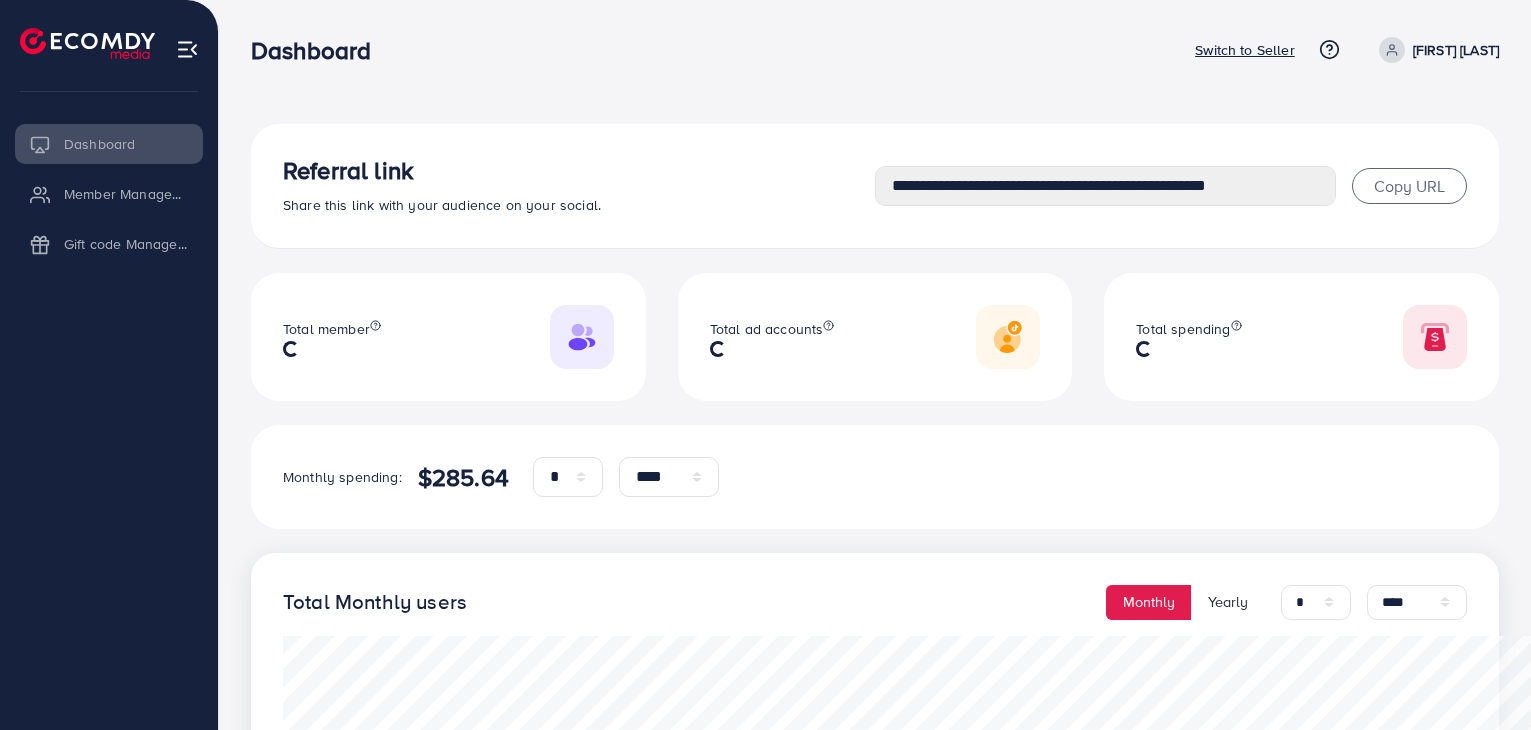 select on "*" 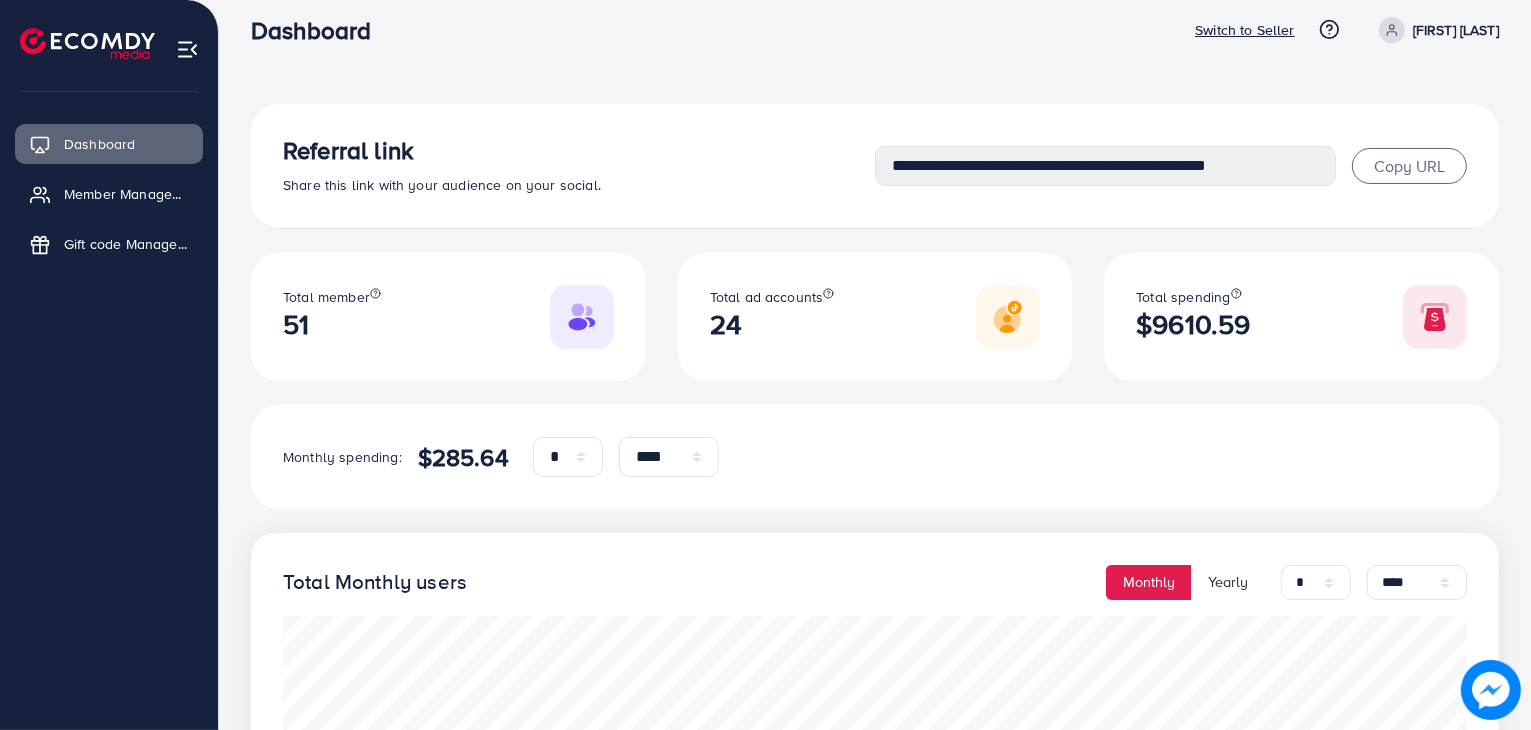 scroll, scrollTop: 0, scrollLeft: 0, axis: both 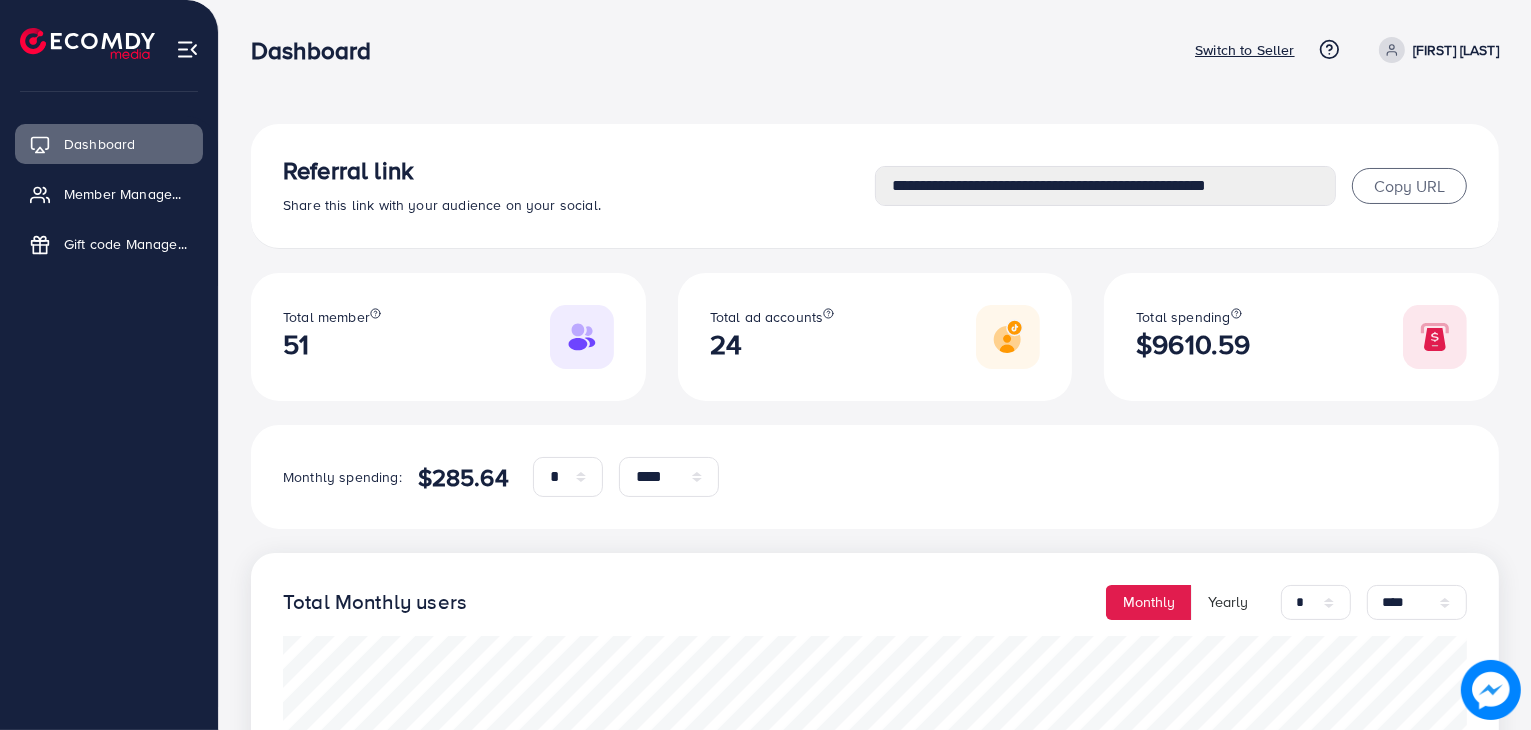 drag, startPoint x: 912, startPoint y: 317, endPoint x: 895, endPoint y: 316, distance: 17.029387 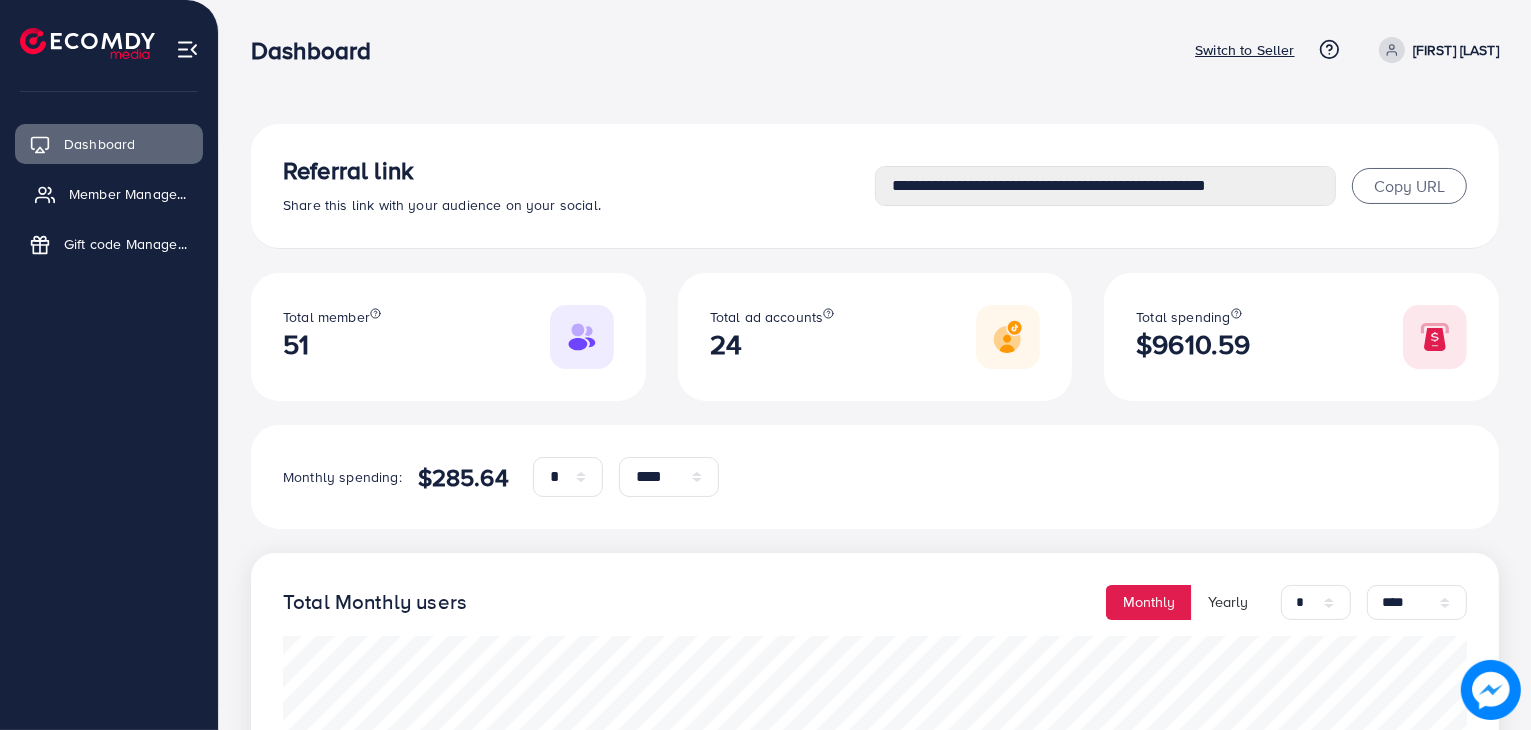 click on "Member Management" at bounding box center [109, 194] 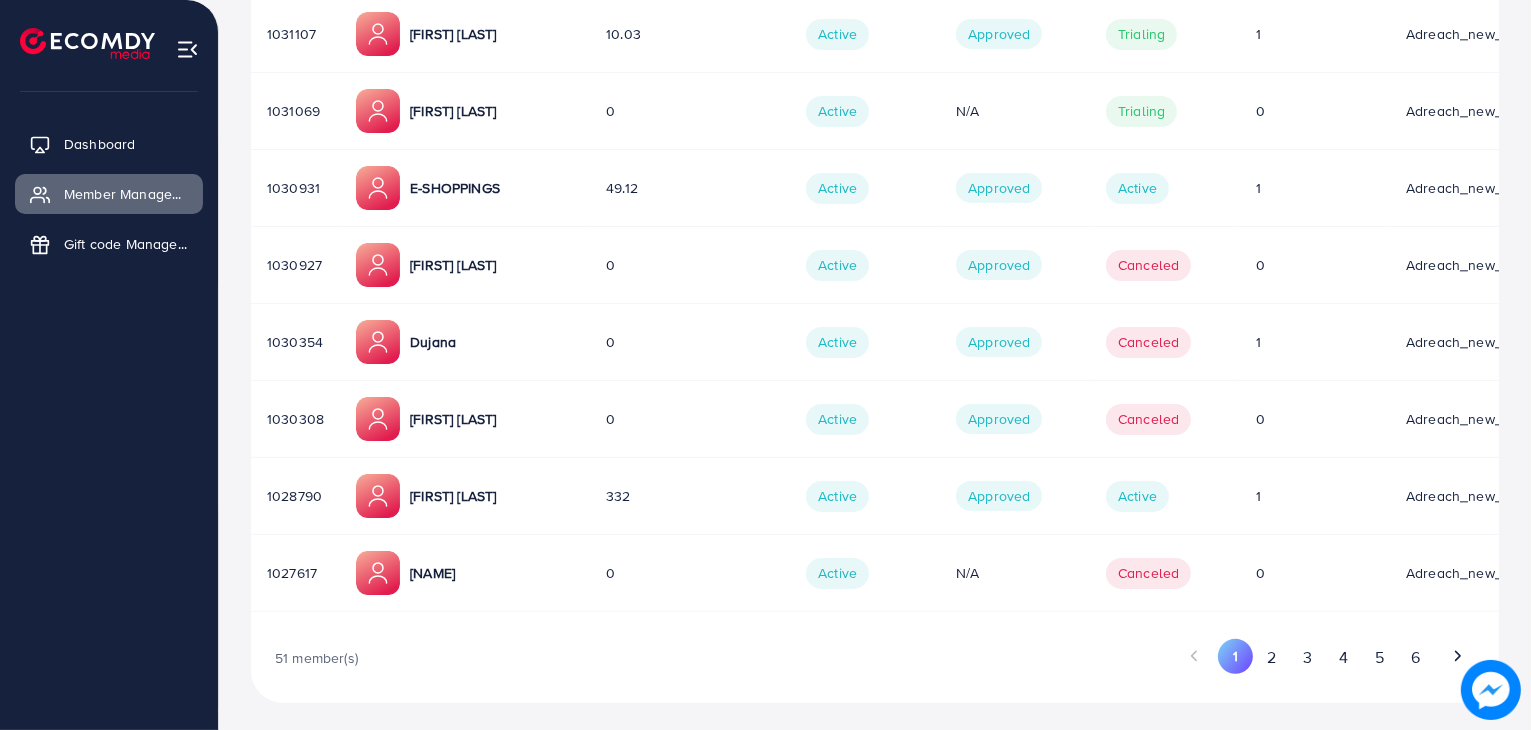 scroll, scrollTop: 480, scrollLeft: 0, axis: vertical 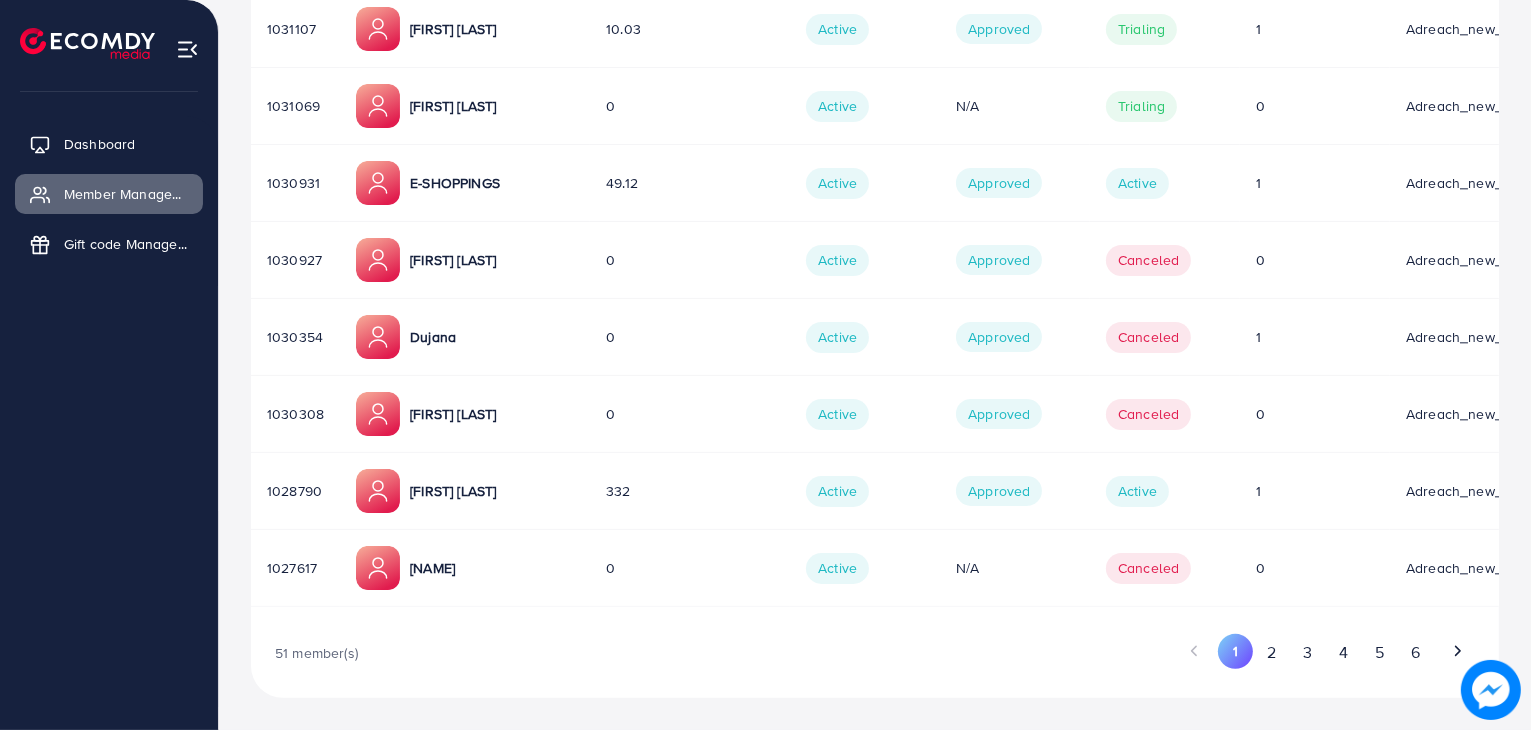 click on "Usama Shafique" at bounding box center [453, 491] 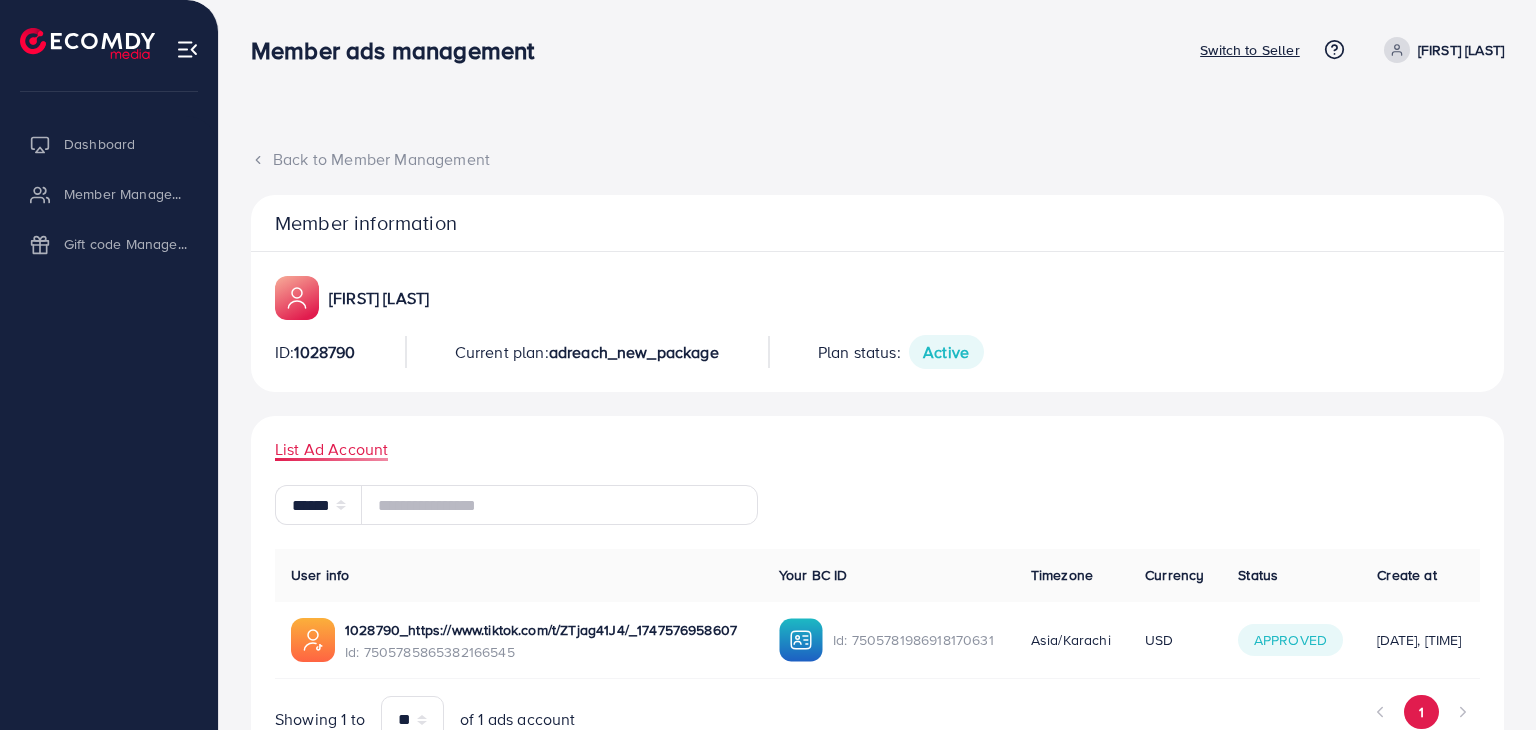 select on "**" 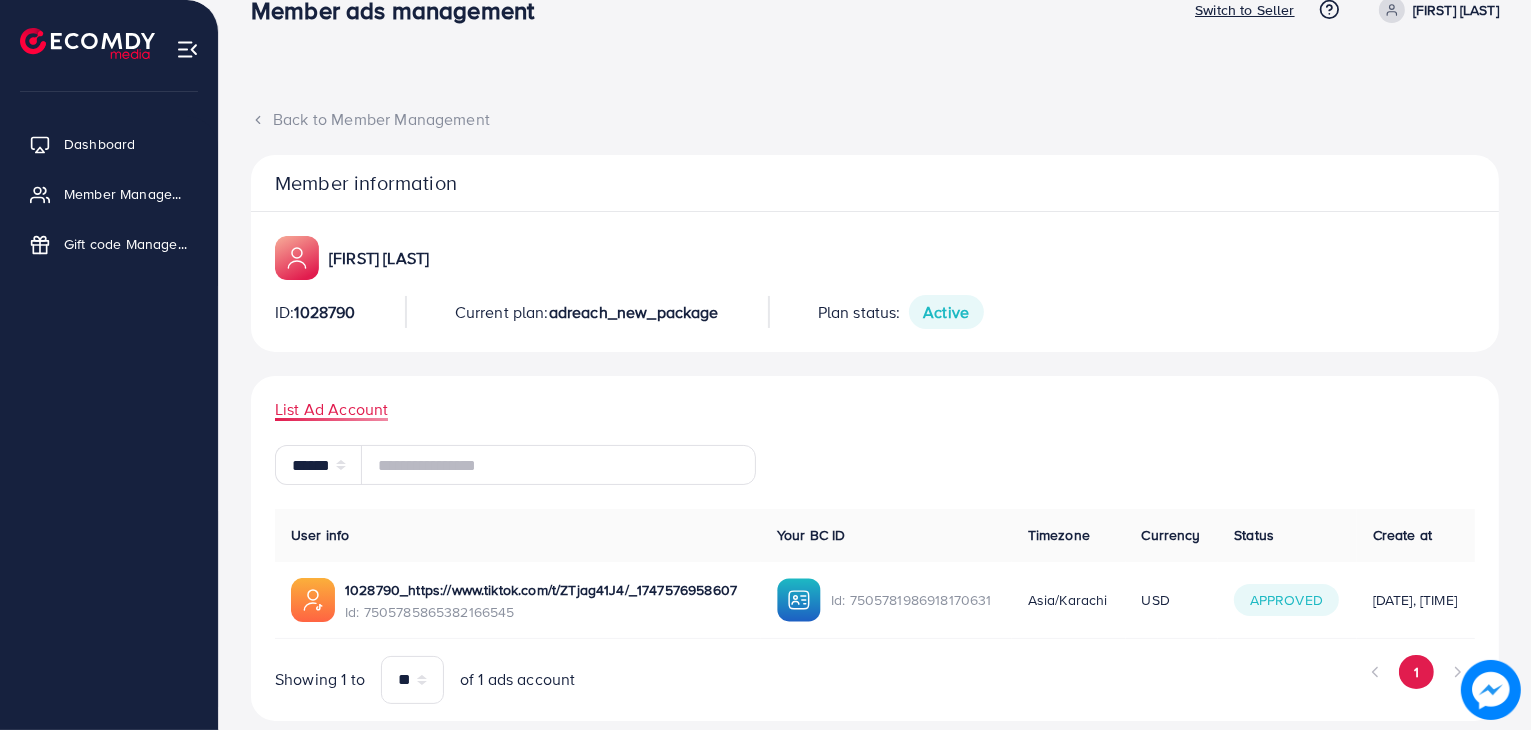 scroll, scrollTop: 63, scrollLeft: 0, axis: vertical 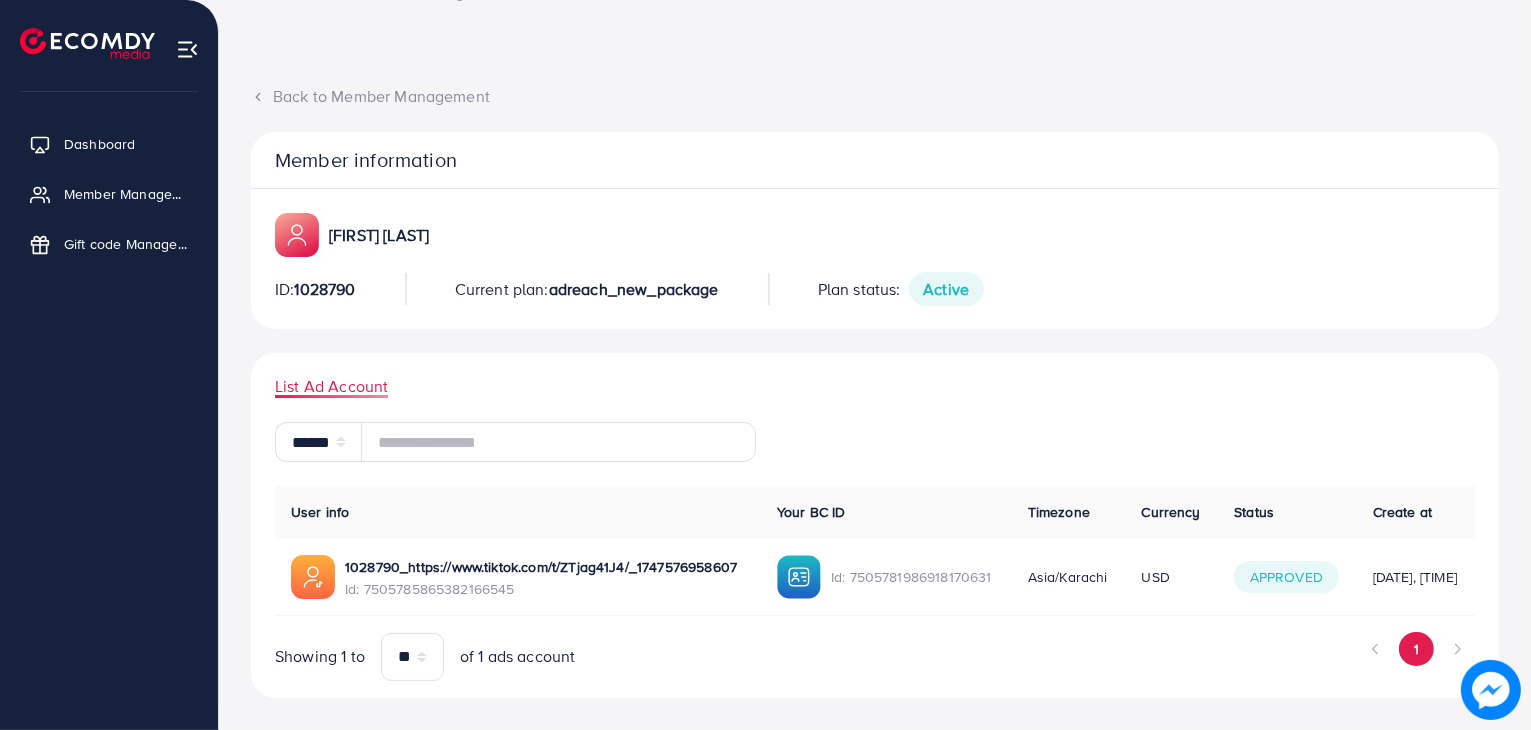 click on "1028790_https://www.tiktok.com/t/ZTjag41J4/_1747576958607" at bounding box center [541, 567] 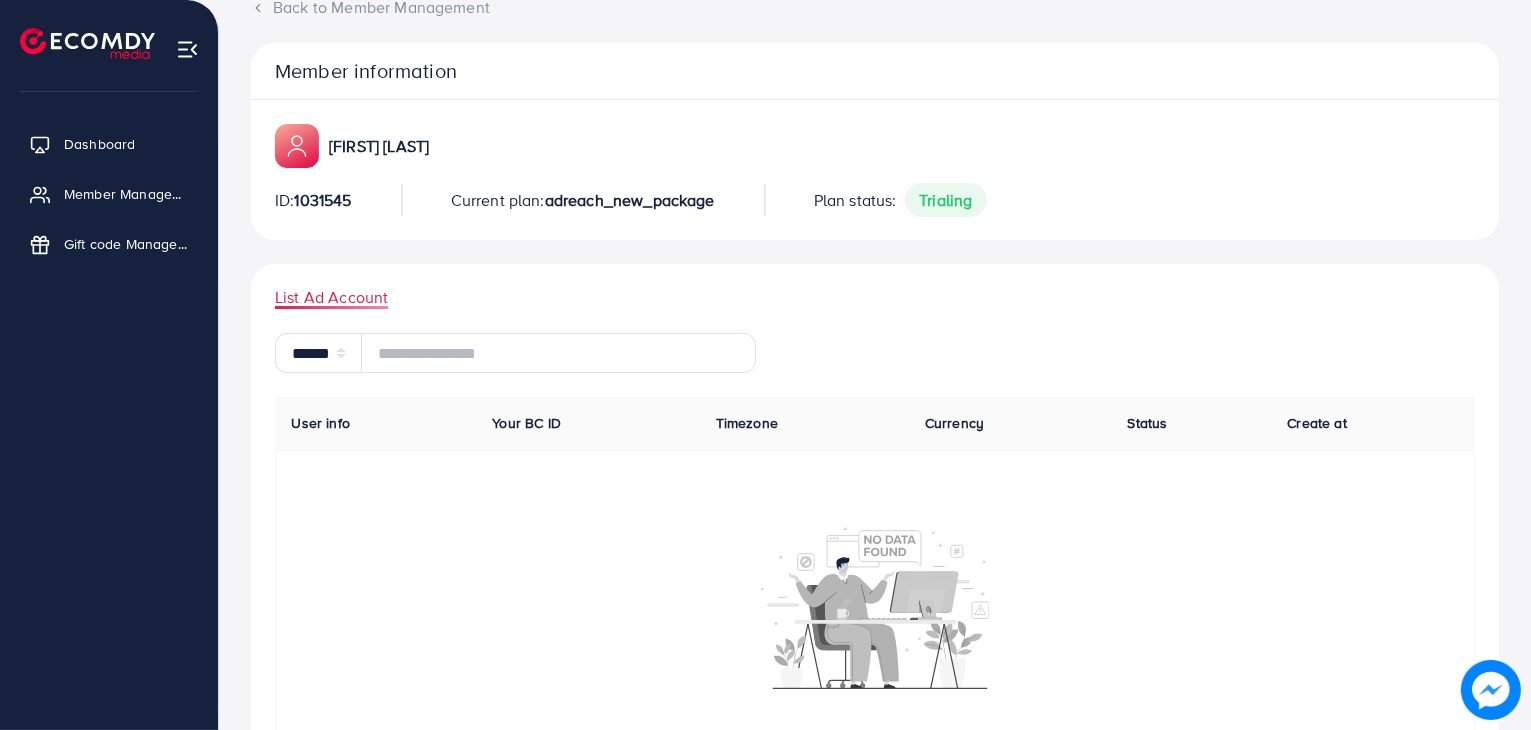 scroll, scrollTop: 0, scrollLeft: 0, axis: both 